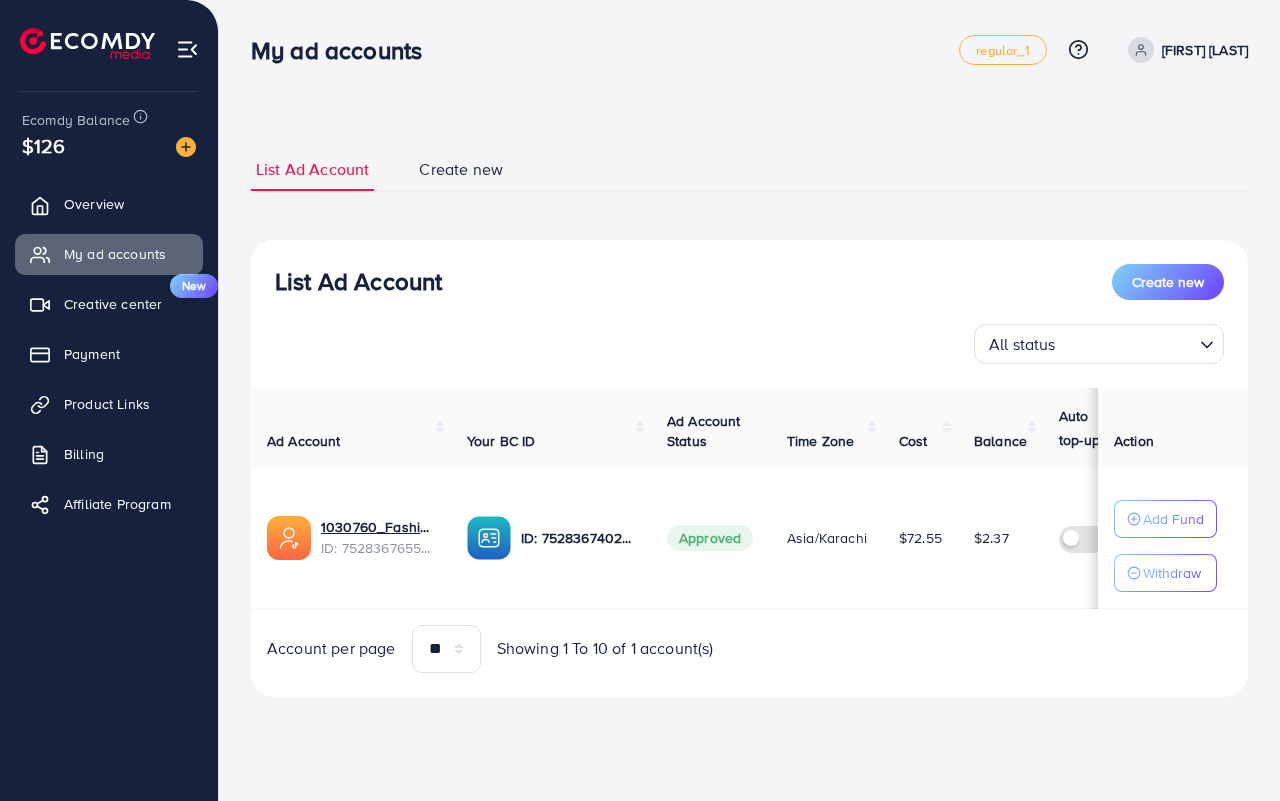 scroll, scrollTop: 0, scrollLeft: 0, axis: both 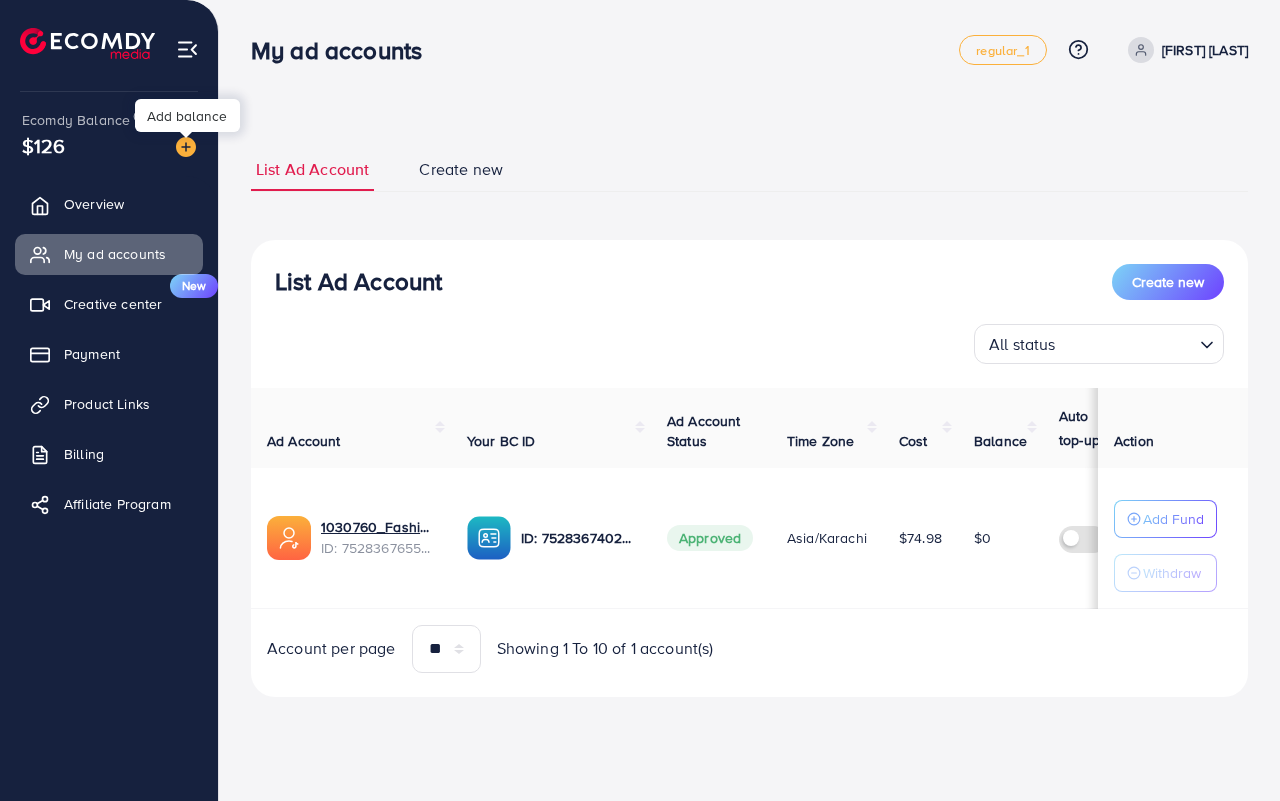 click at bounding box center (186, 147) 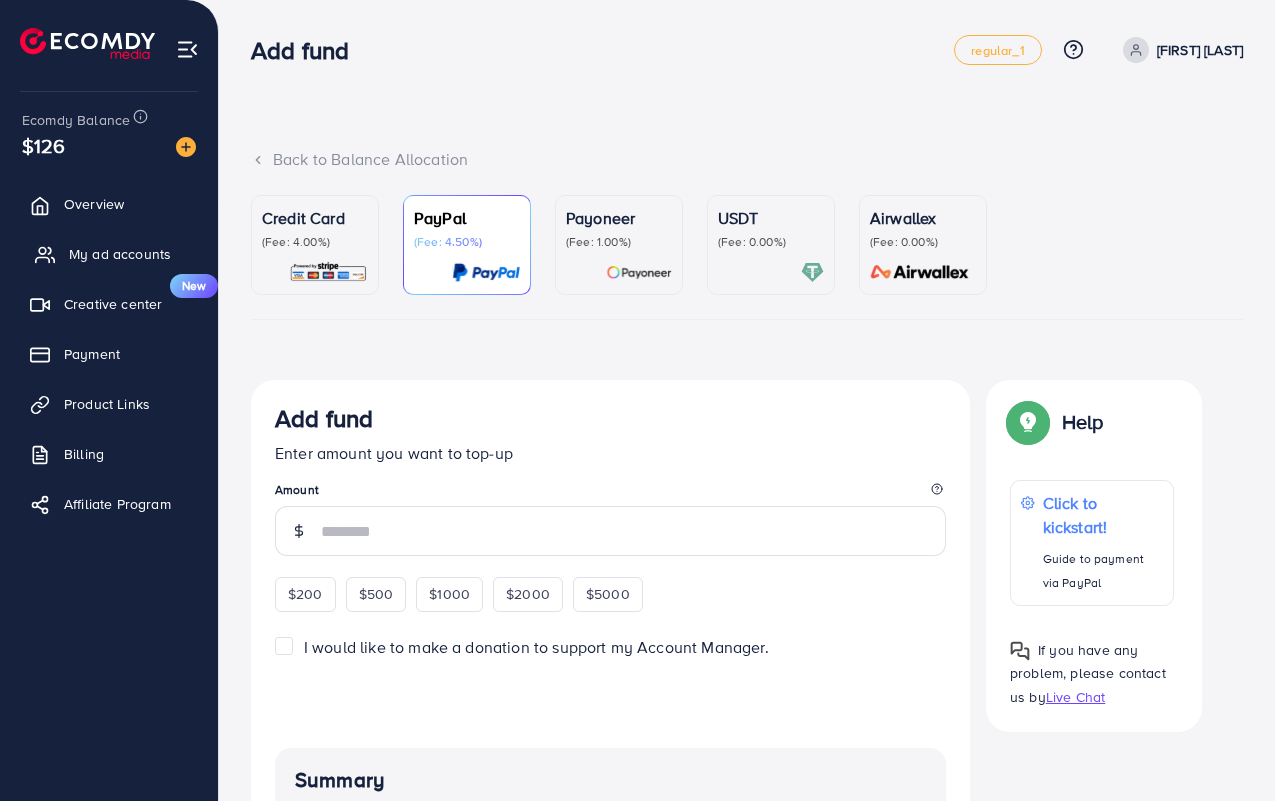 click on "My ad accounts" at bounding box center (109, 254) 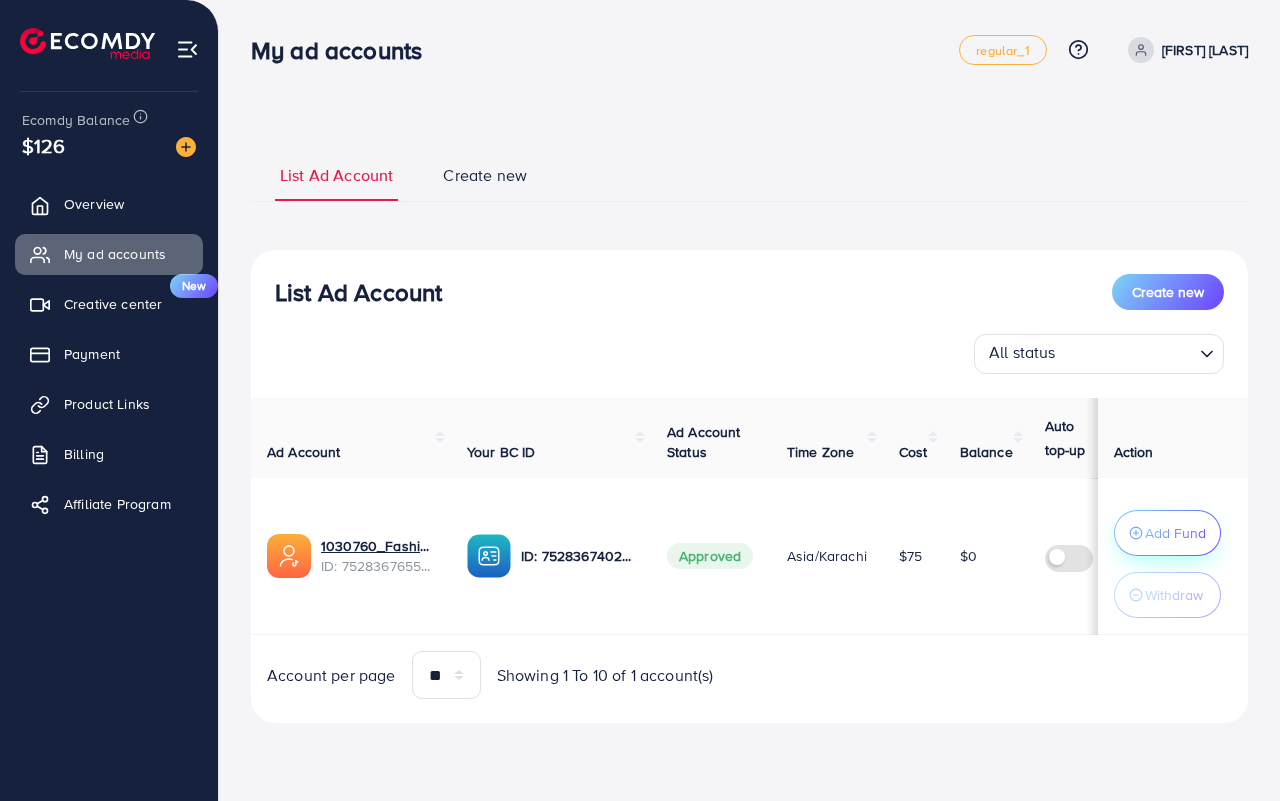 click on "Add Fund" at bounding box center [1175, 533] 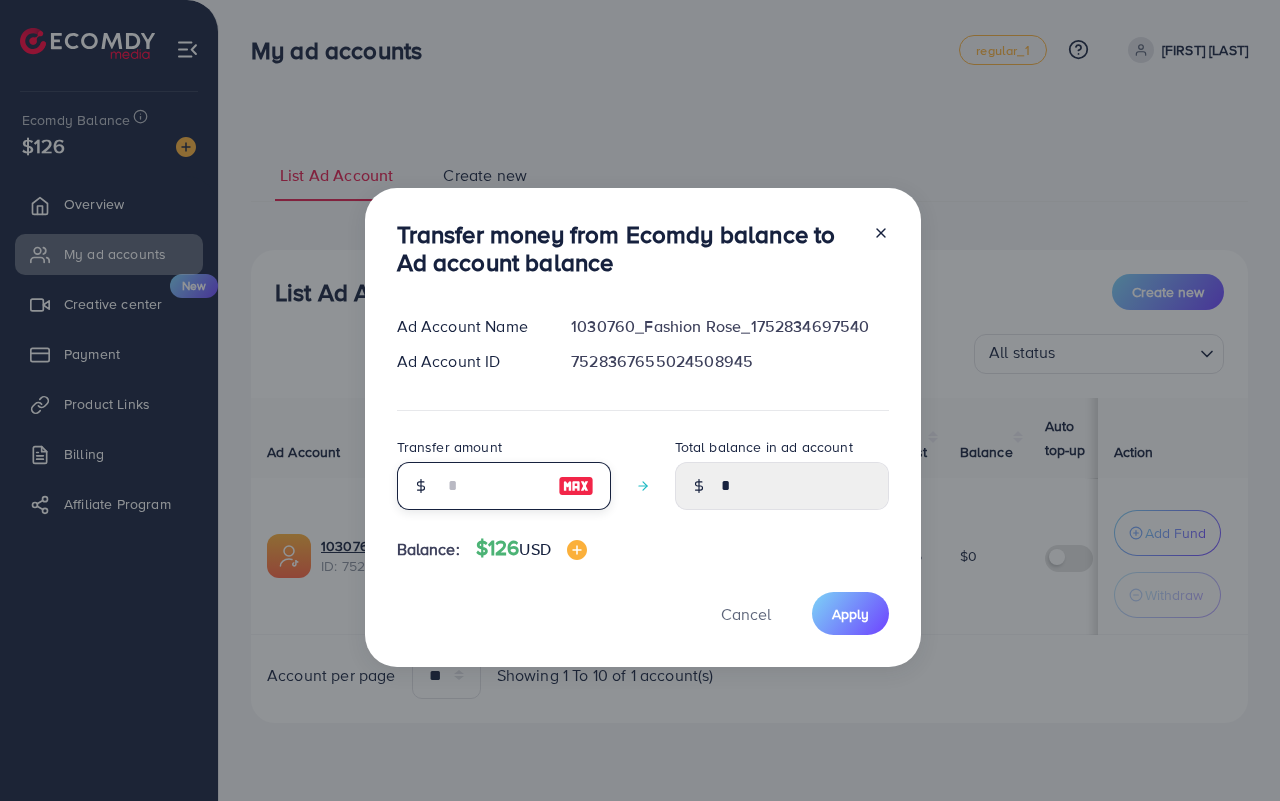 click at bounding box center [493, 486] 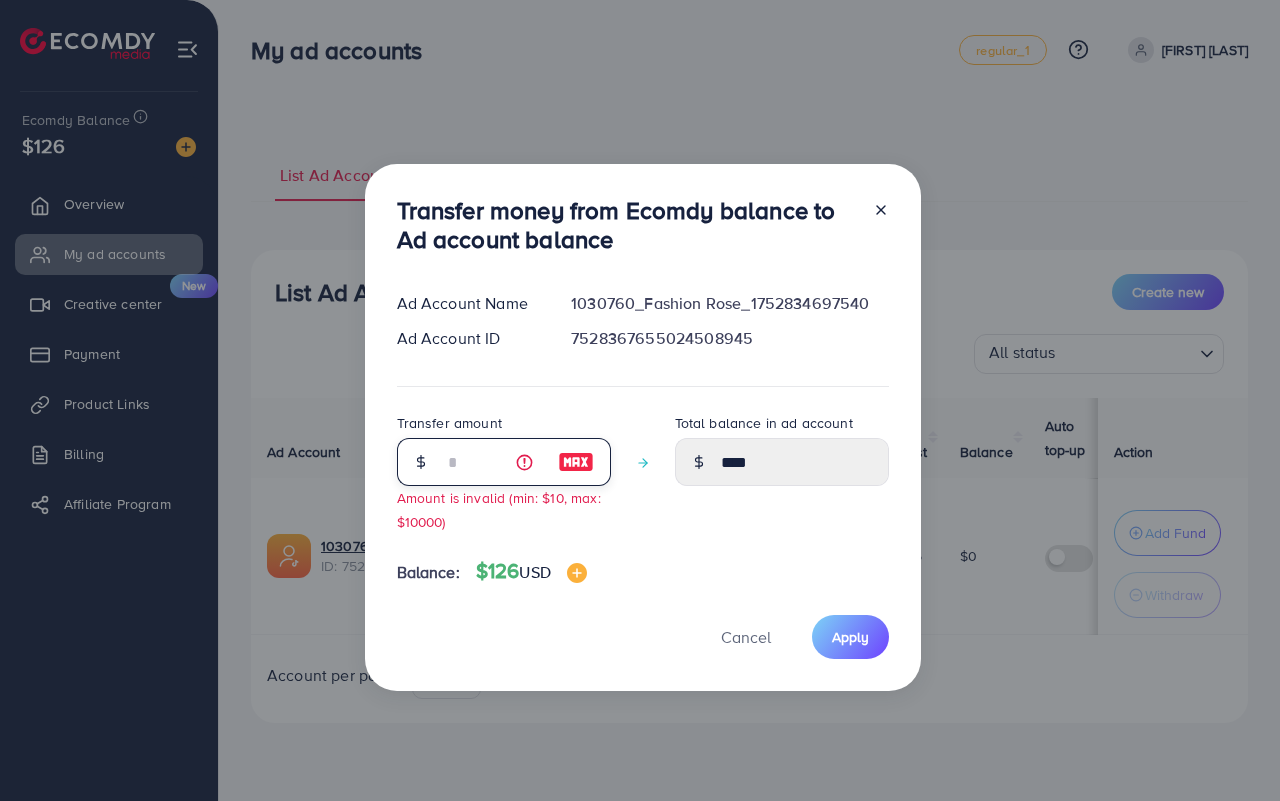type on "**" 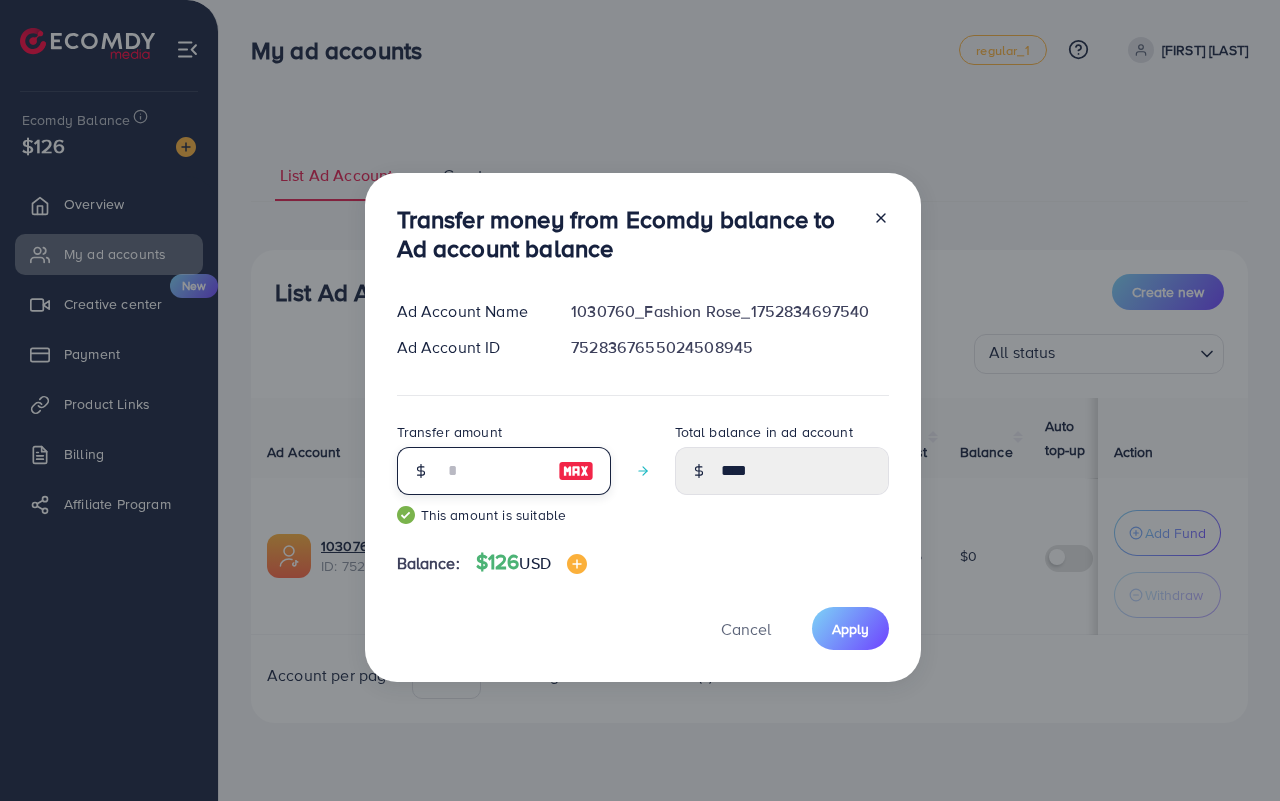 type on "*****" 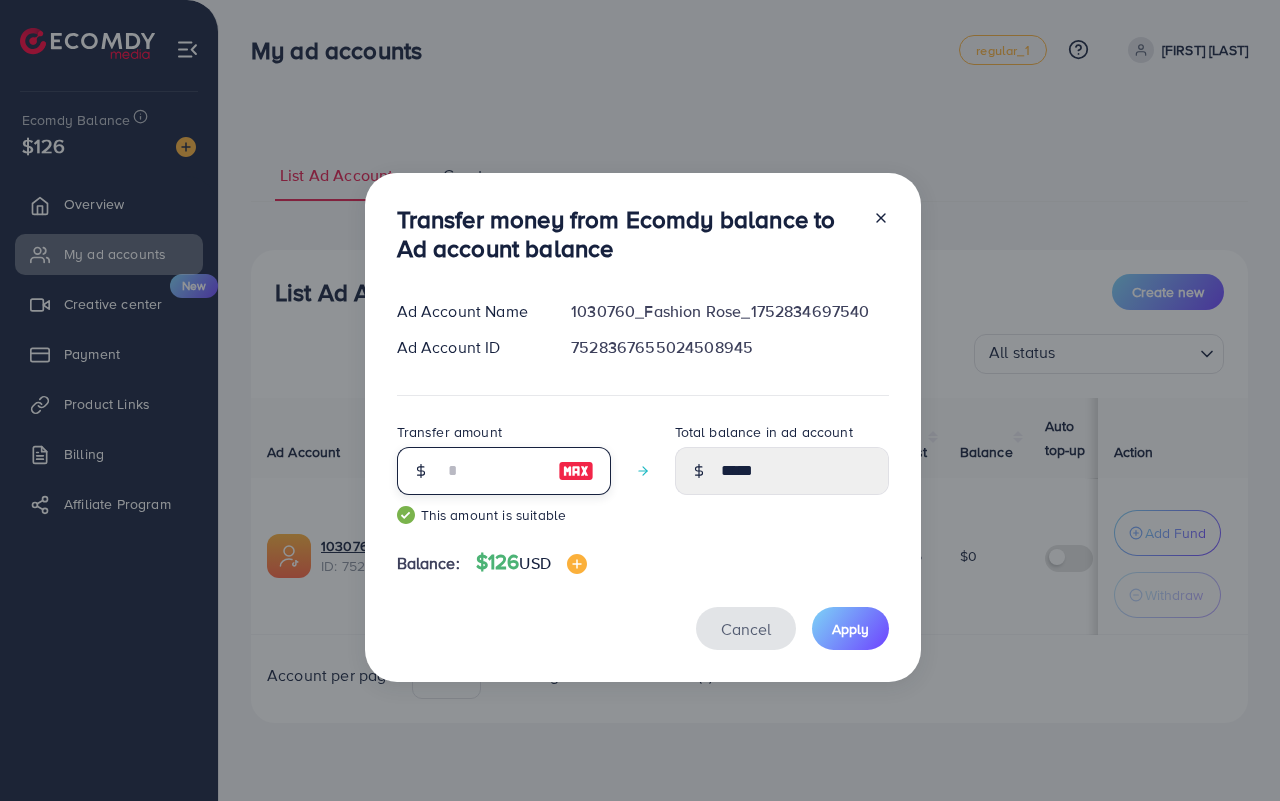 type on "**" 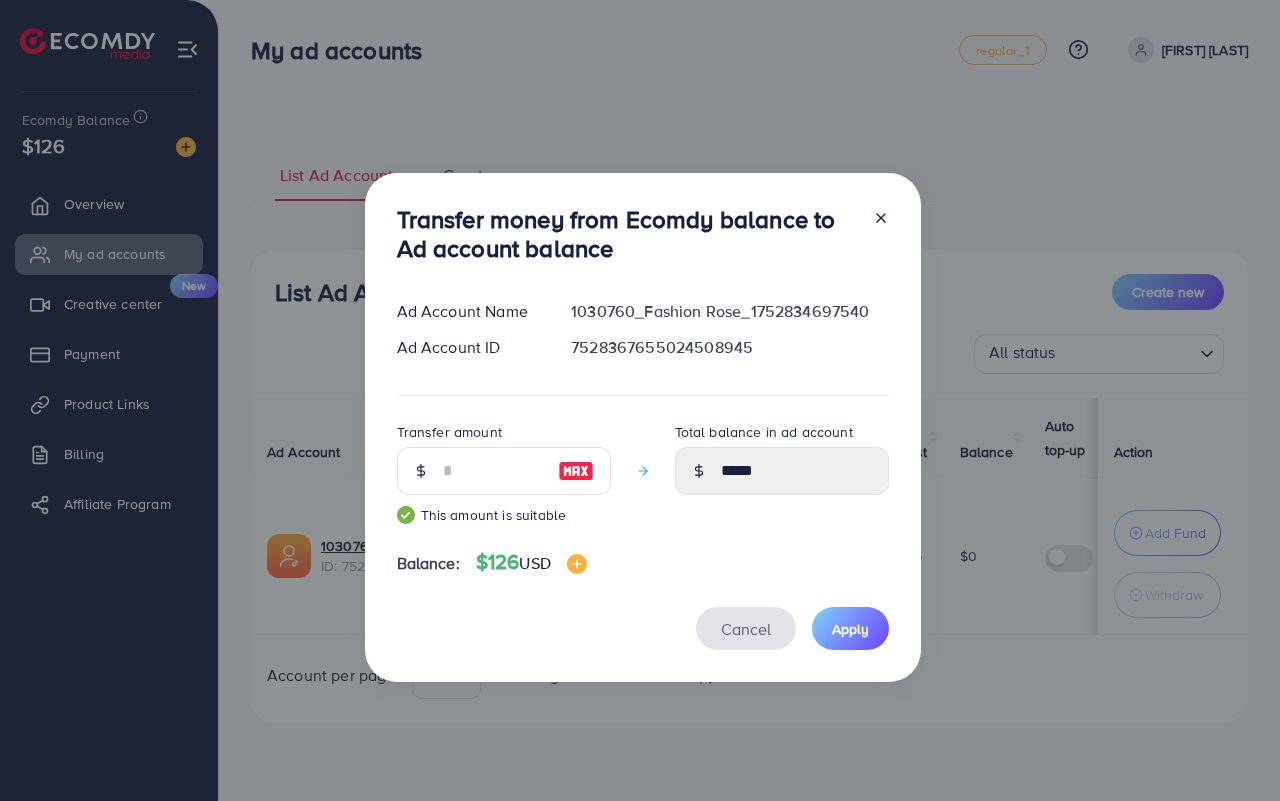 click on "Cancel" at bounding box center [746, 629] 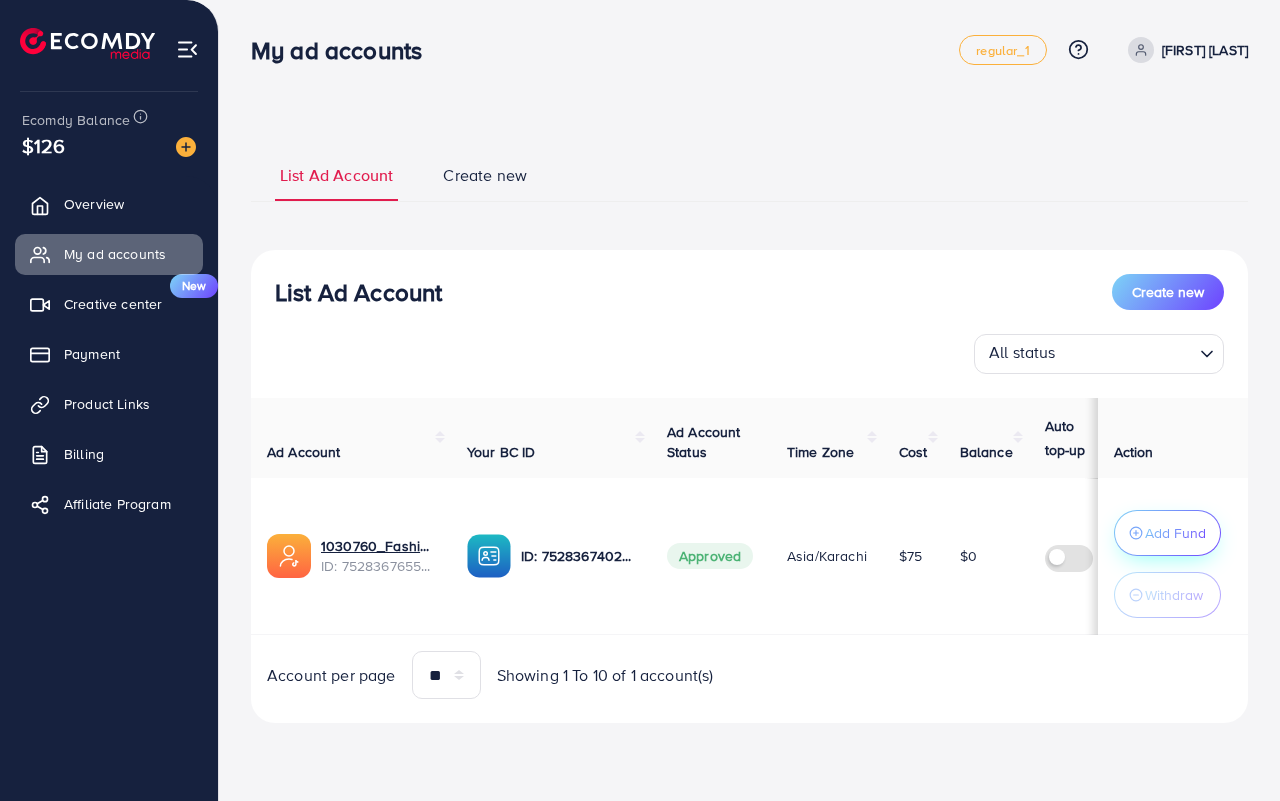 click on "Add Fund" at bounding box center (1175, 533) 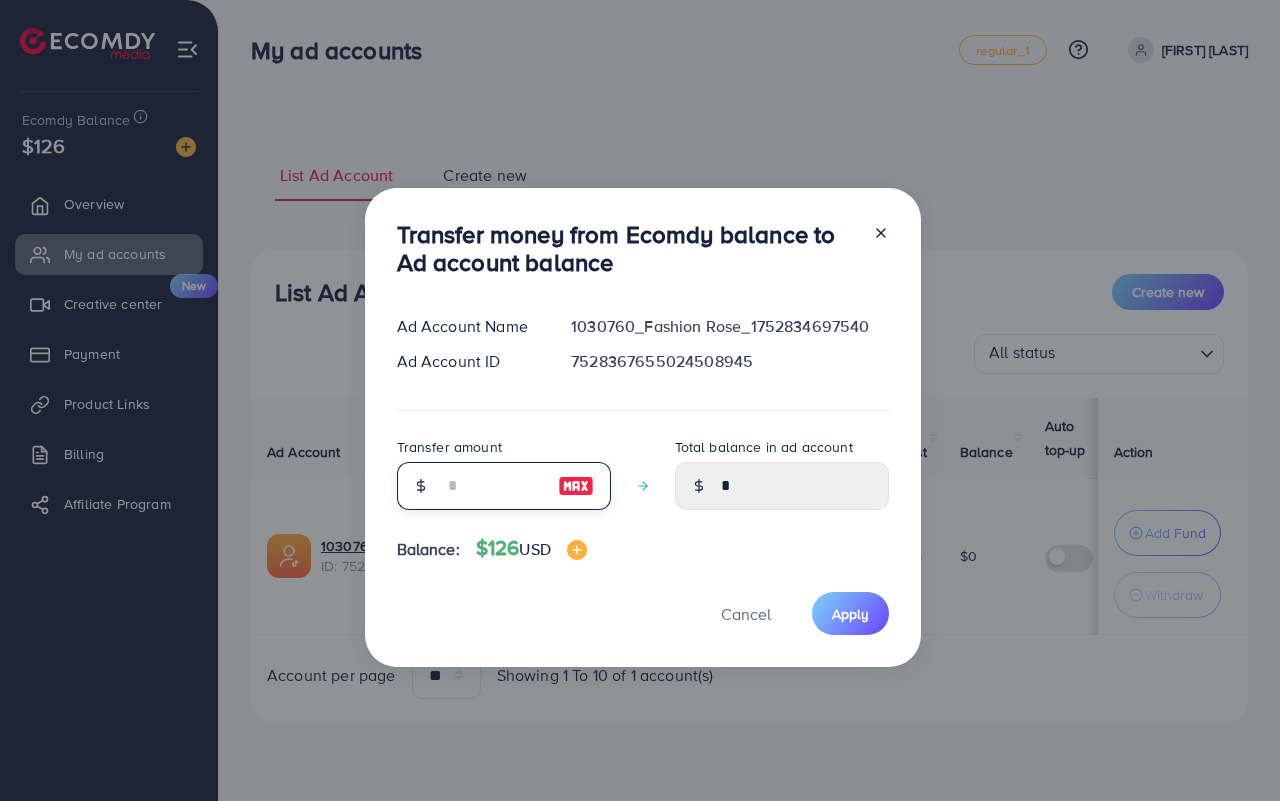 click at bounding box center [493, 486] 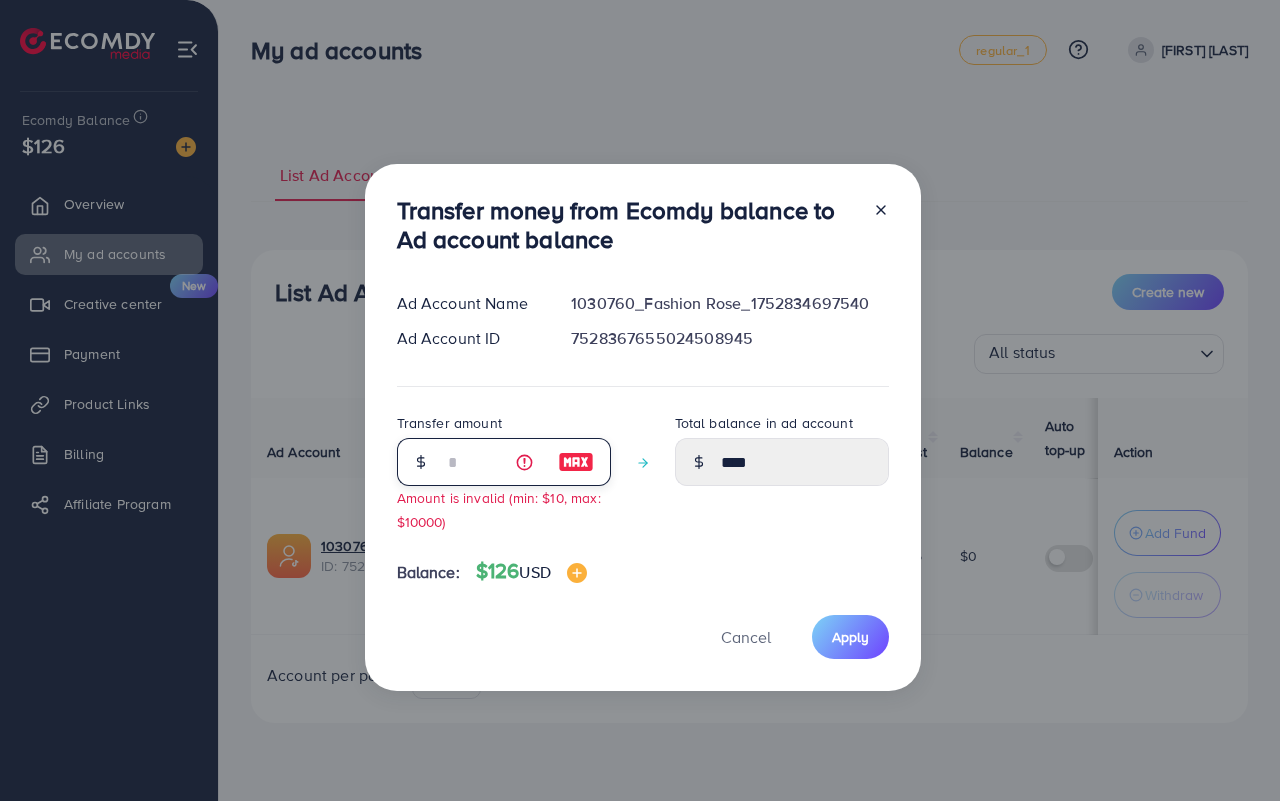 type on "**" 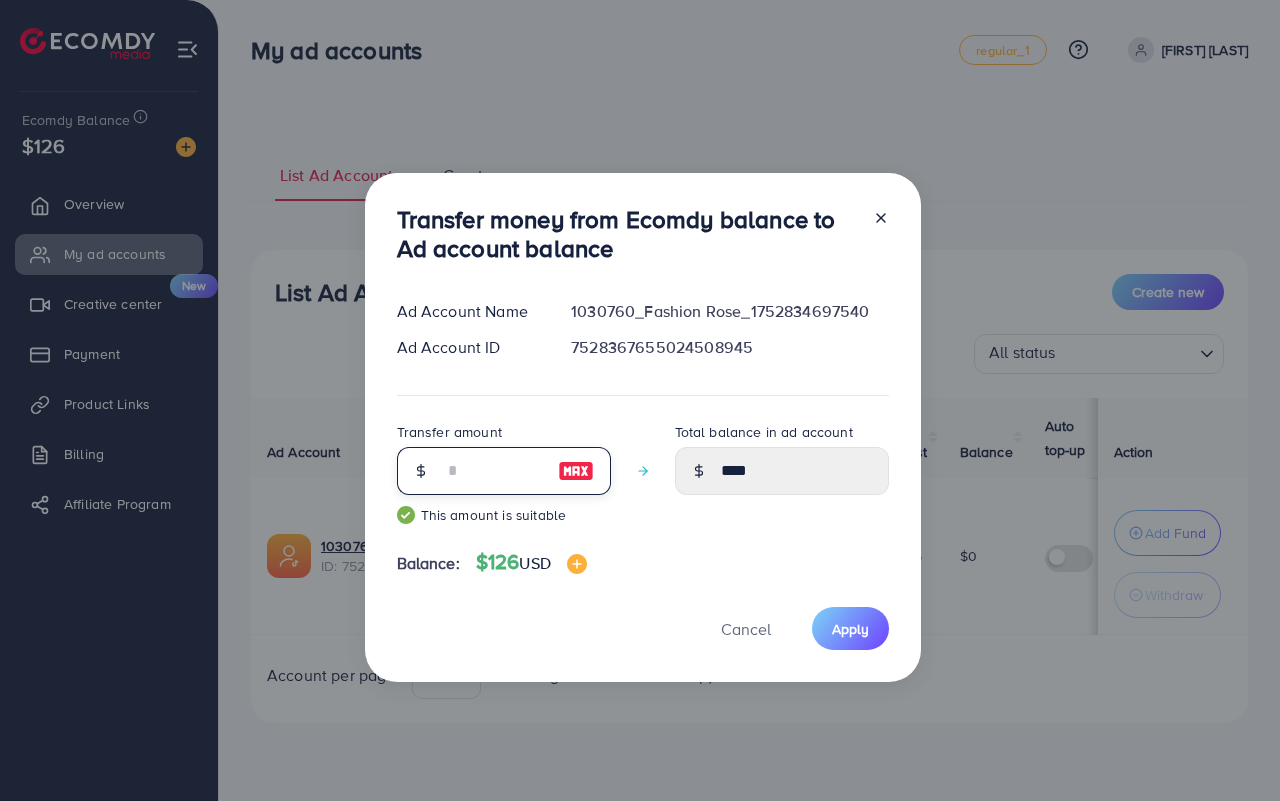 type on "*****" 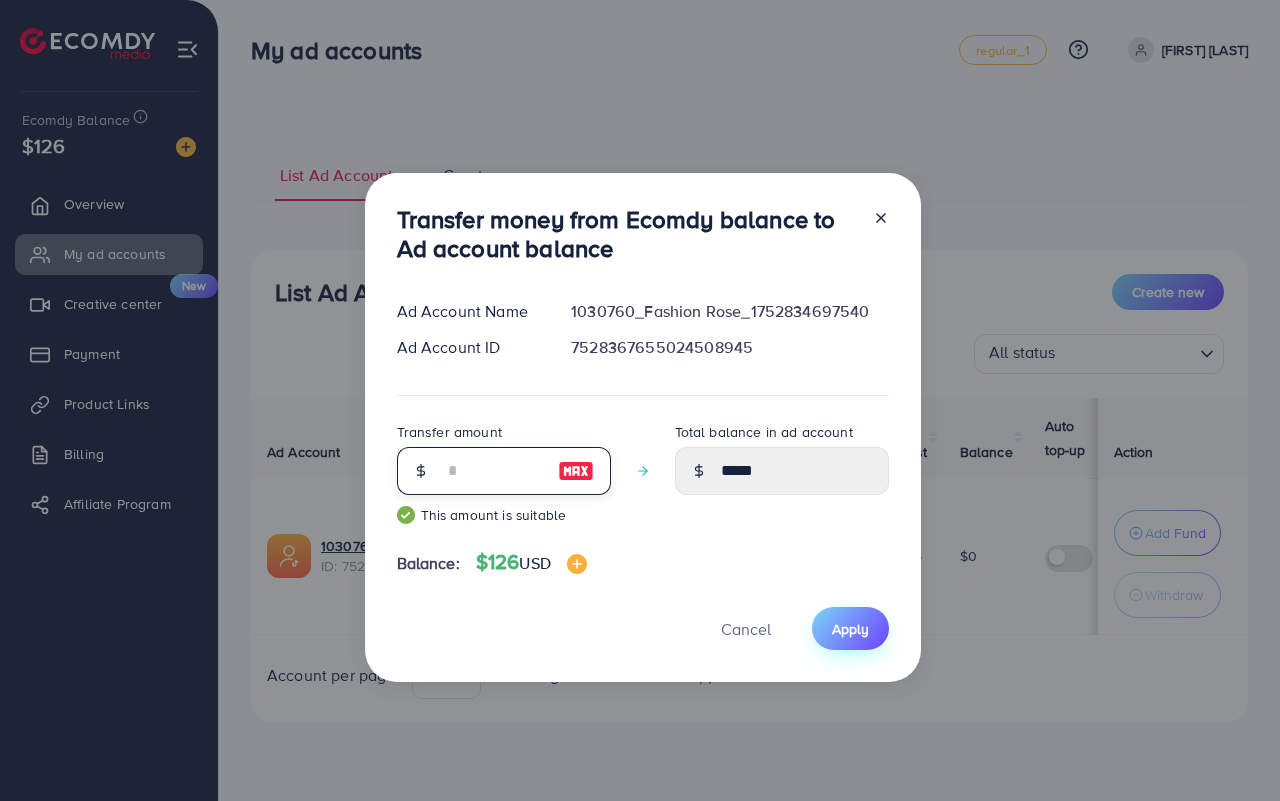 type on "**" 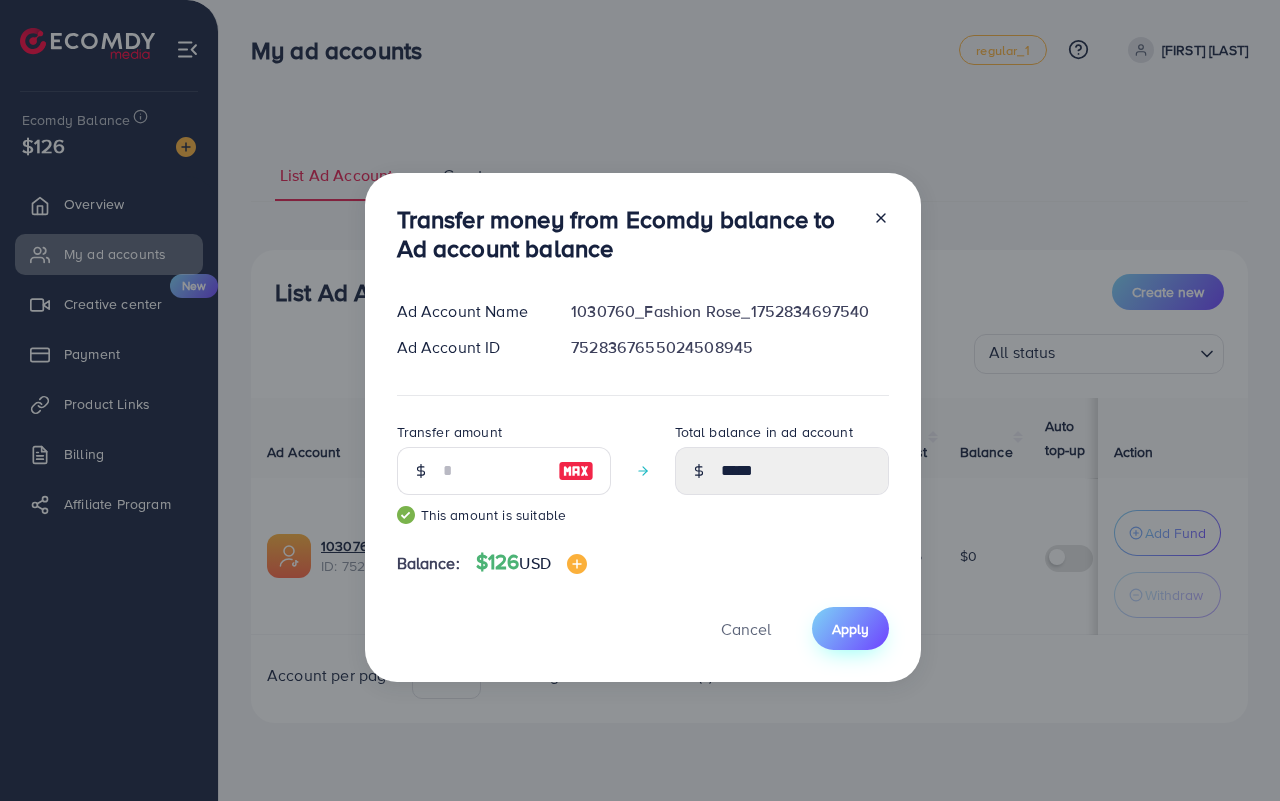 click on "Apply" at bounding box center (850, 628) 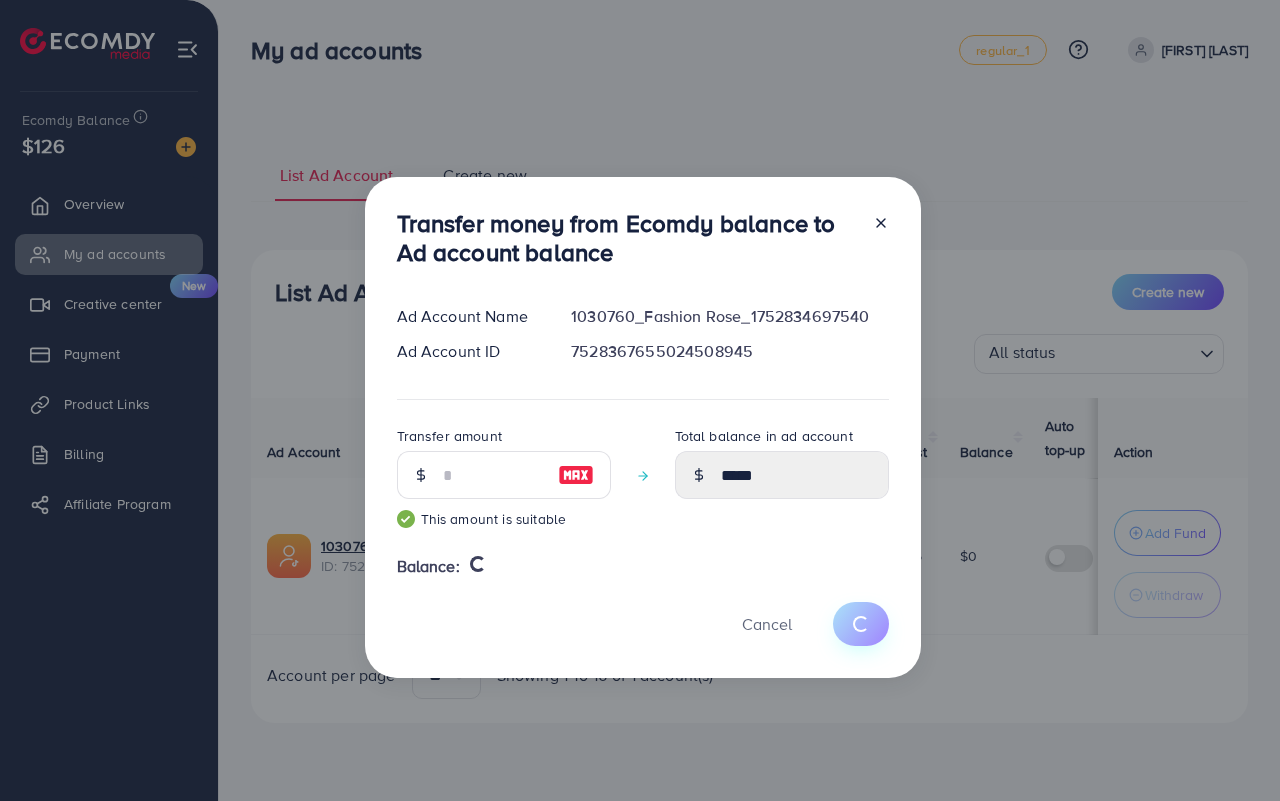 type 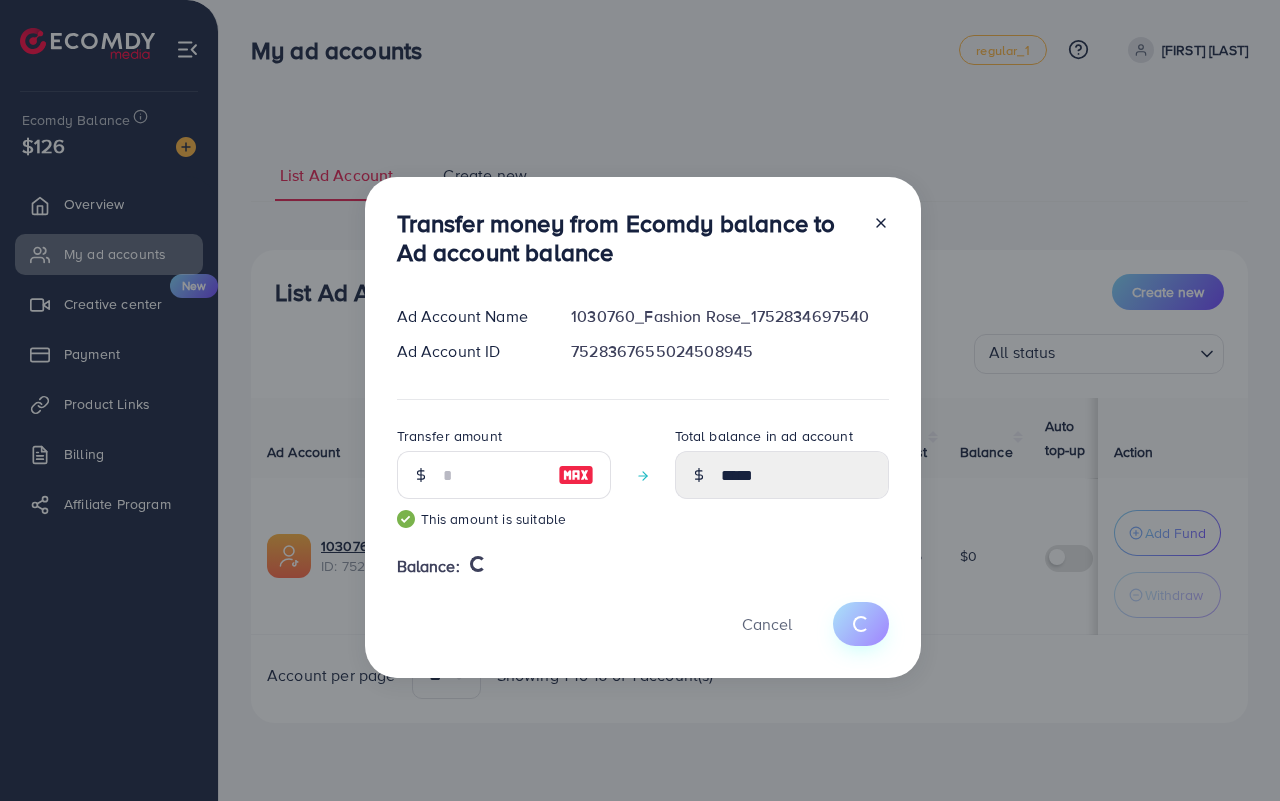 type on "*" 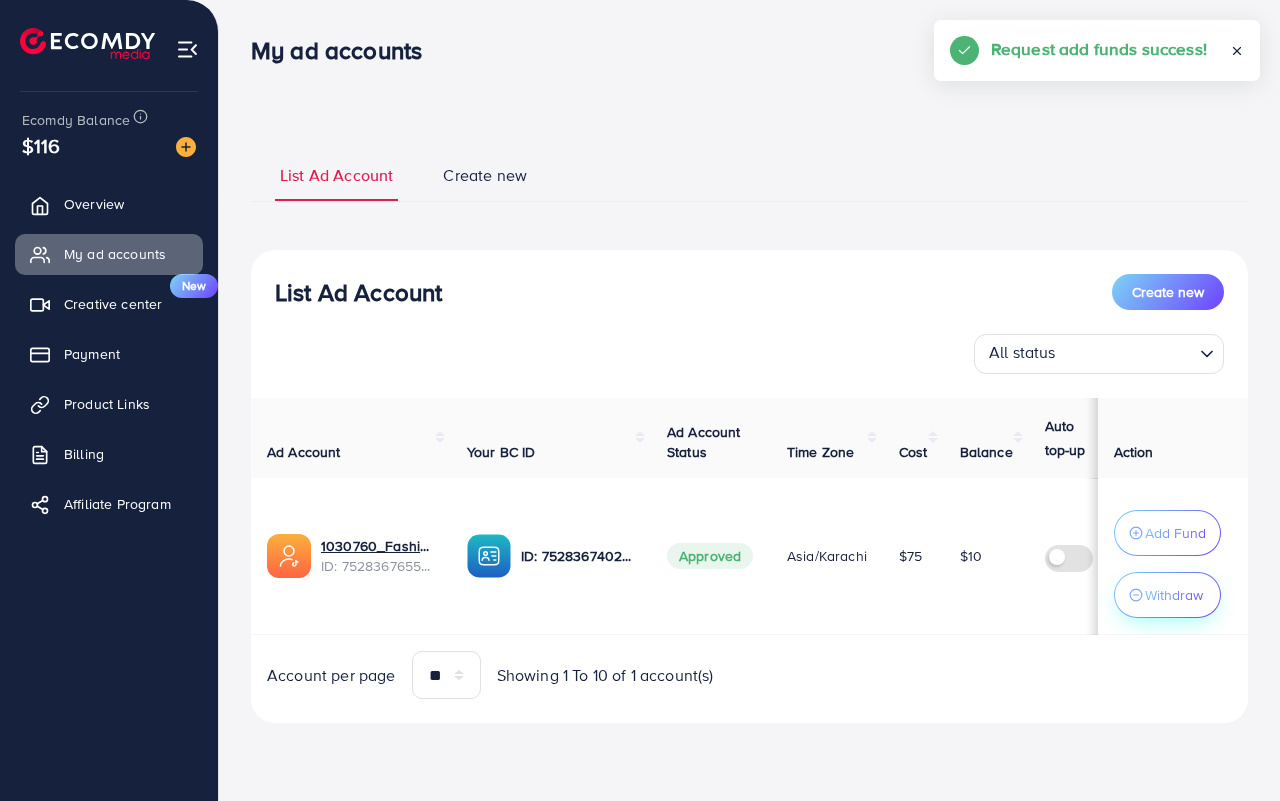click on "Withdraw" at bounding box center (1174, 595) 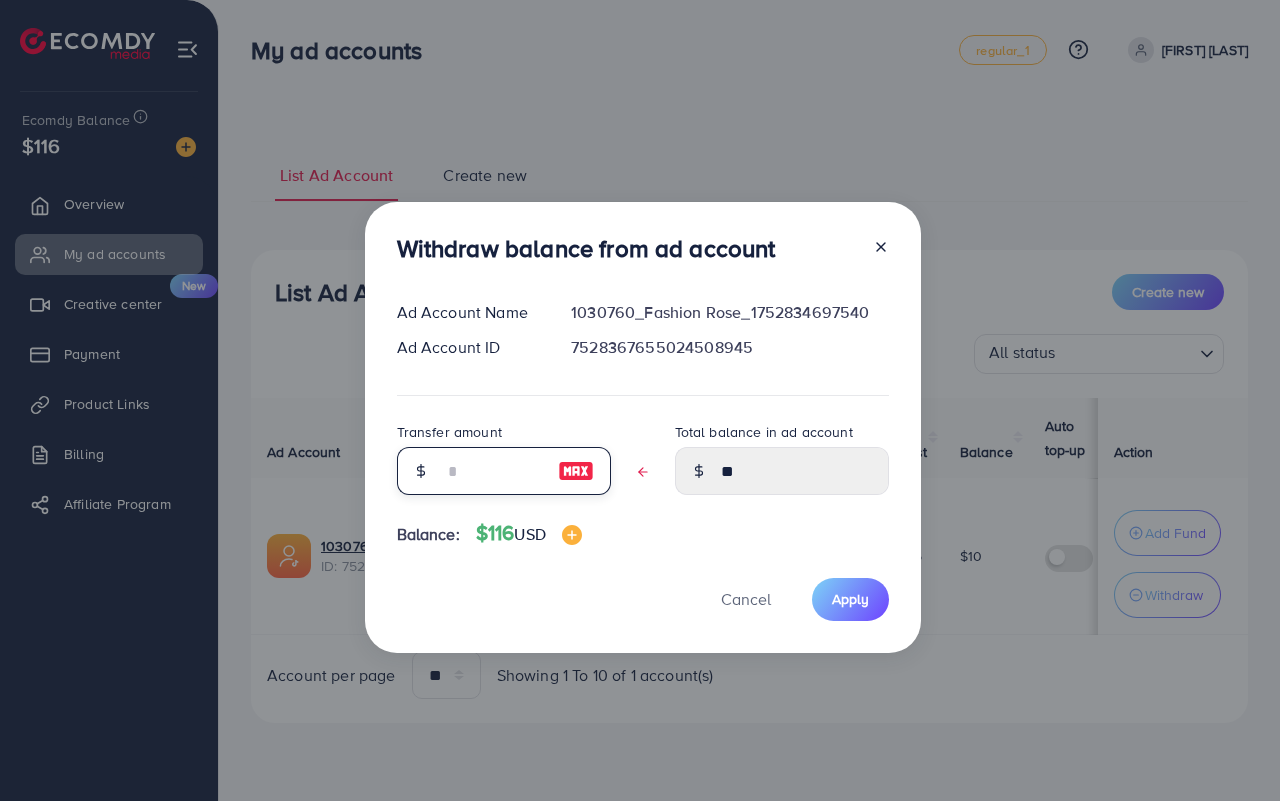 click at bounding box center (493, 471) 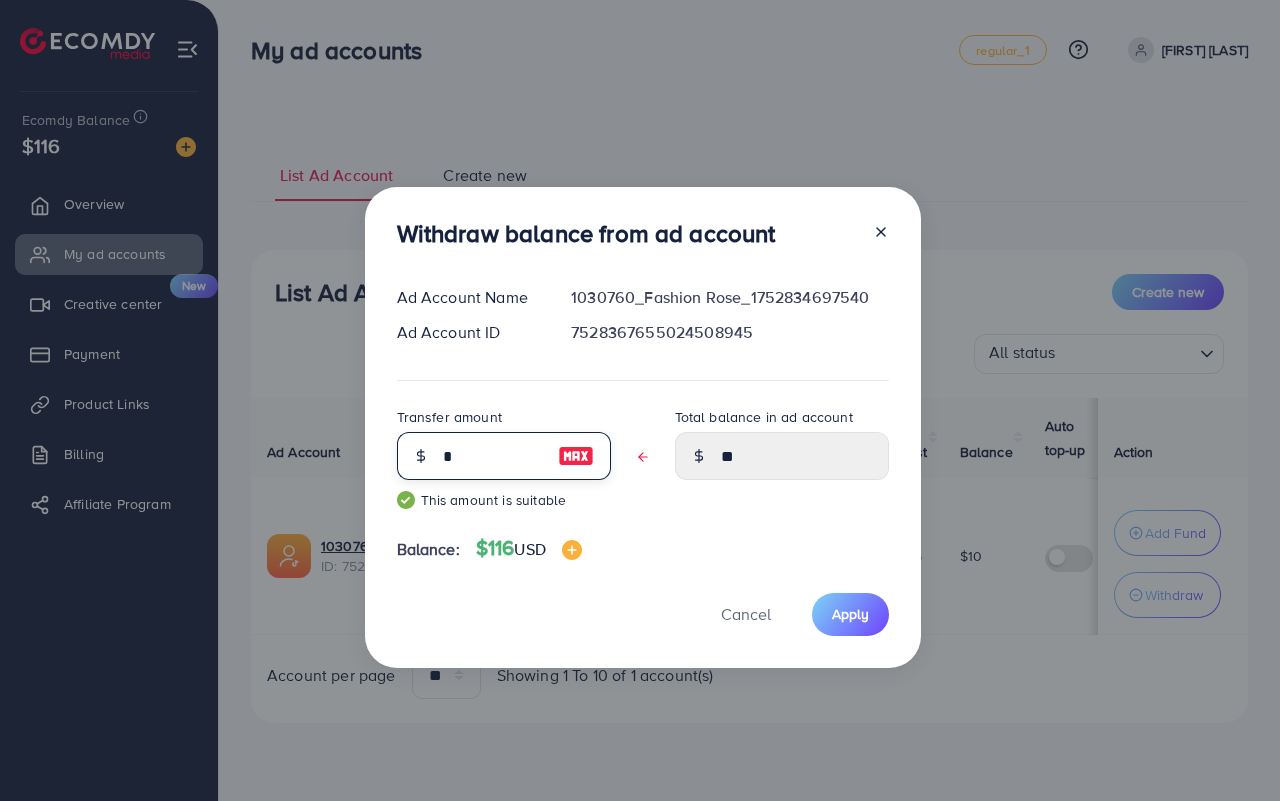 type on "****" 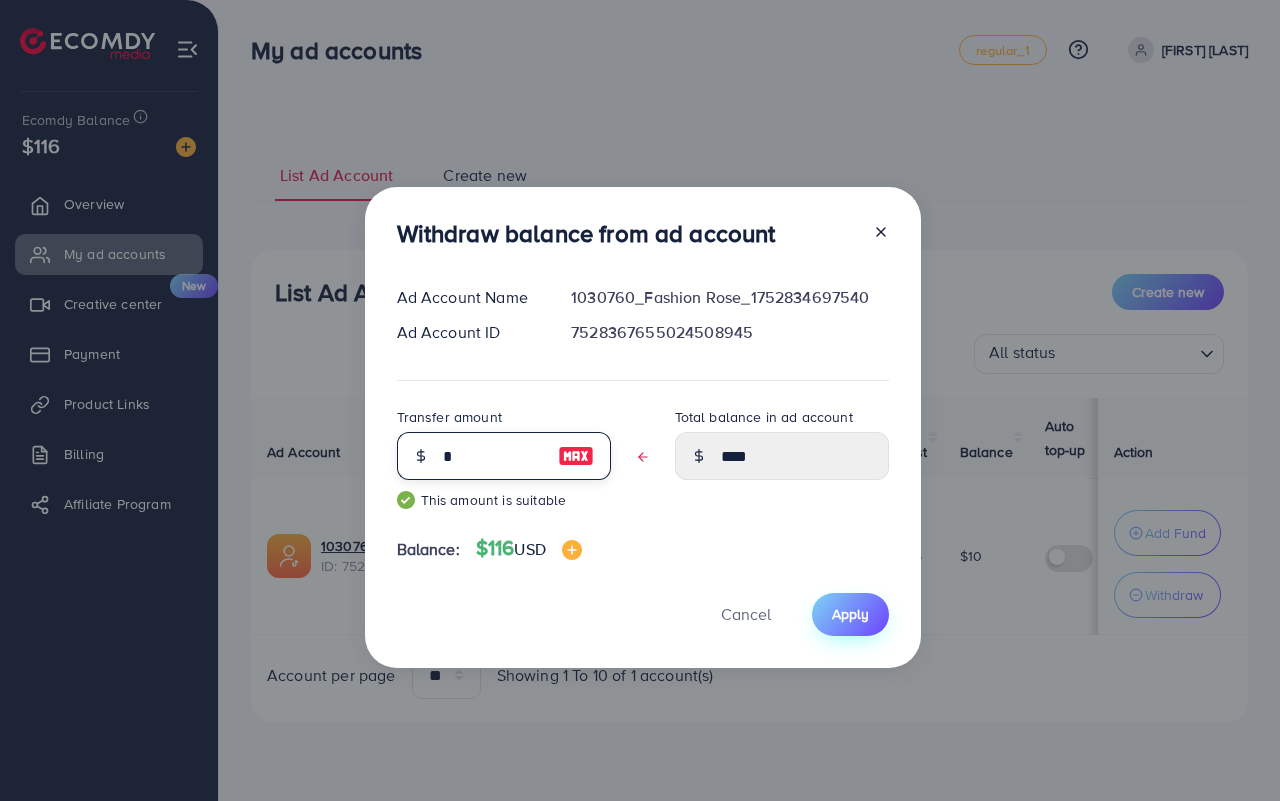 type on "*" 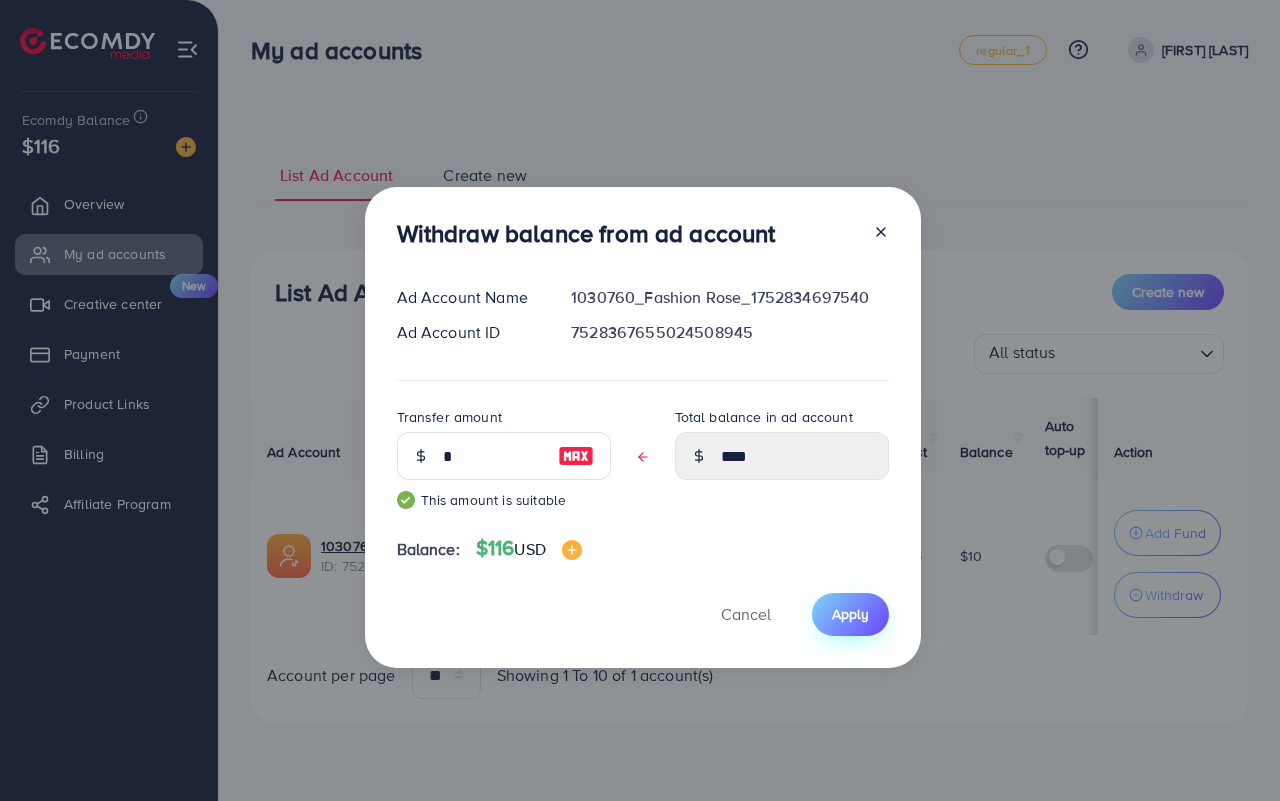 click on "Apply" at bounding box center [850, 614] 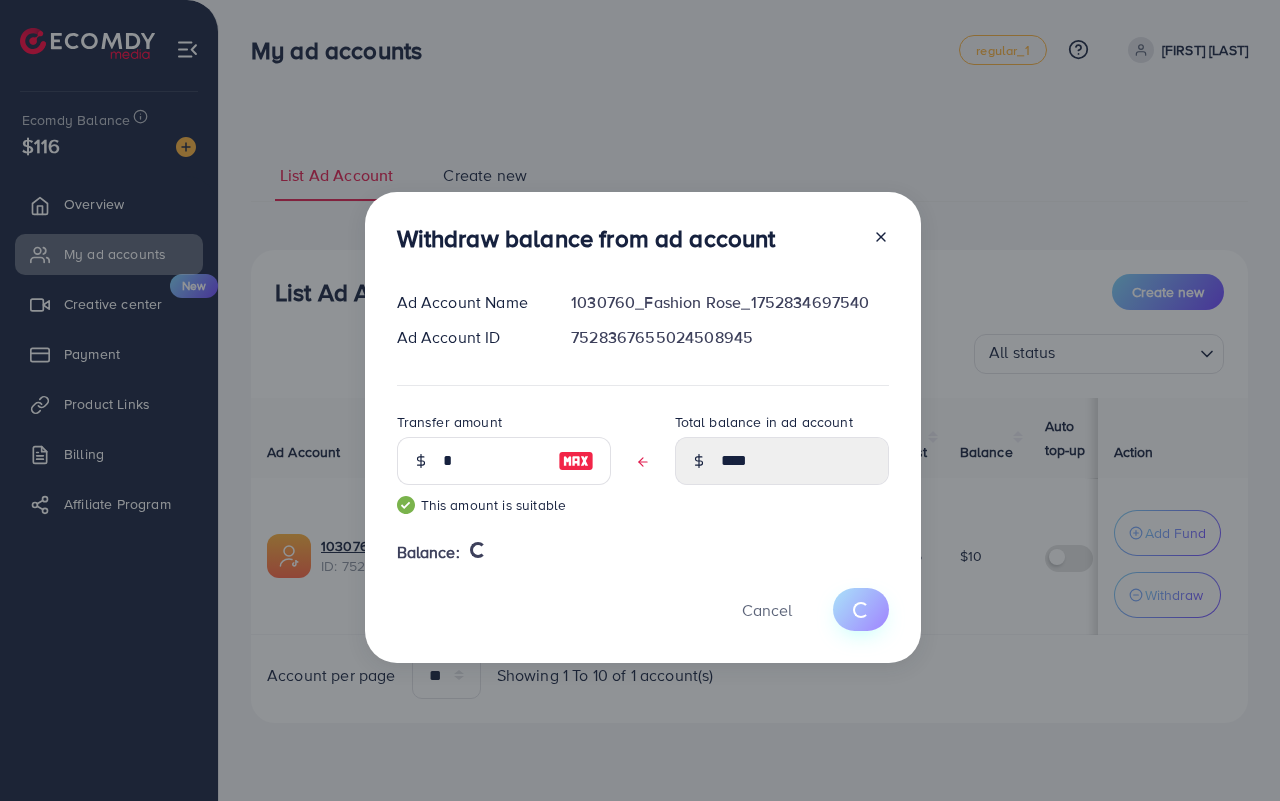 type 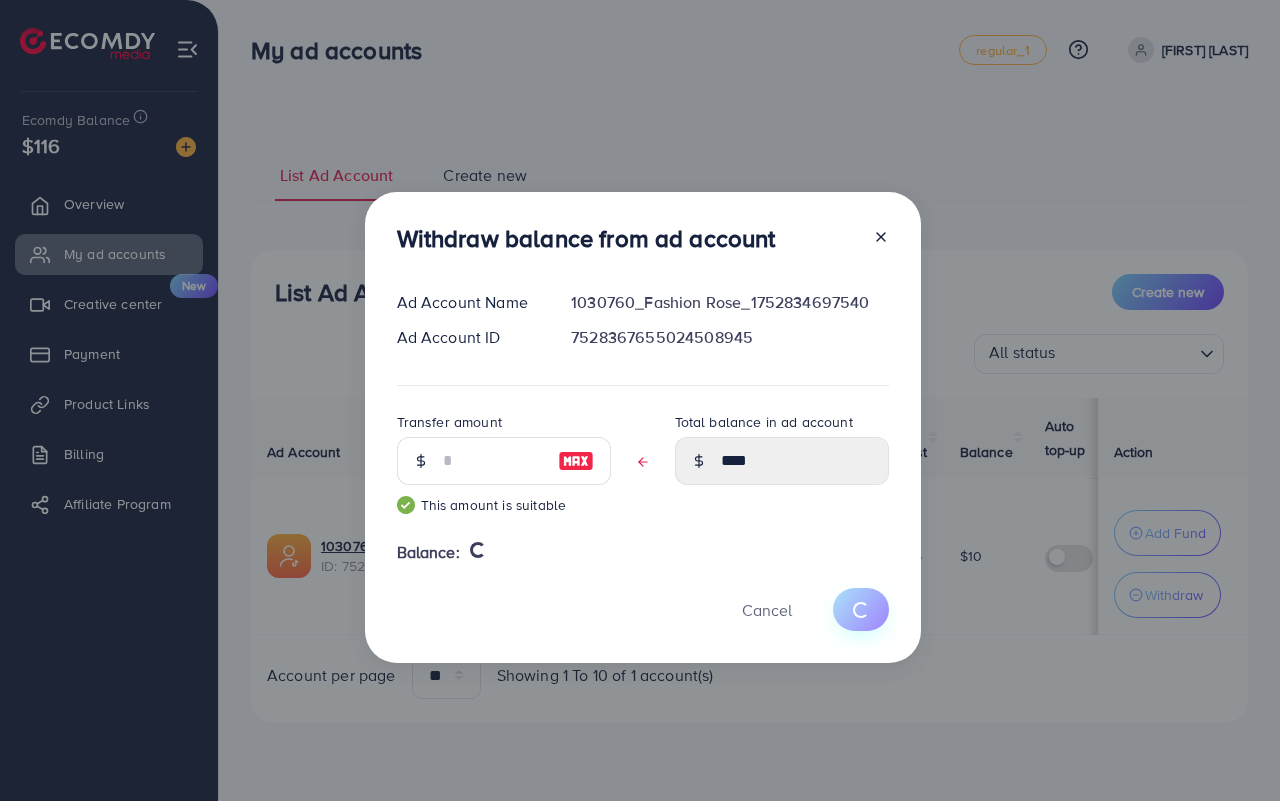 type on "**" 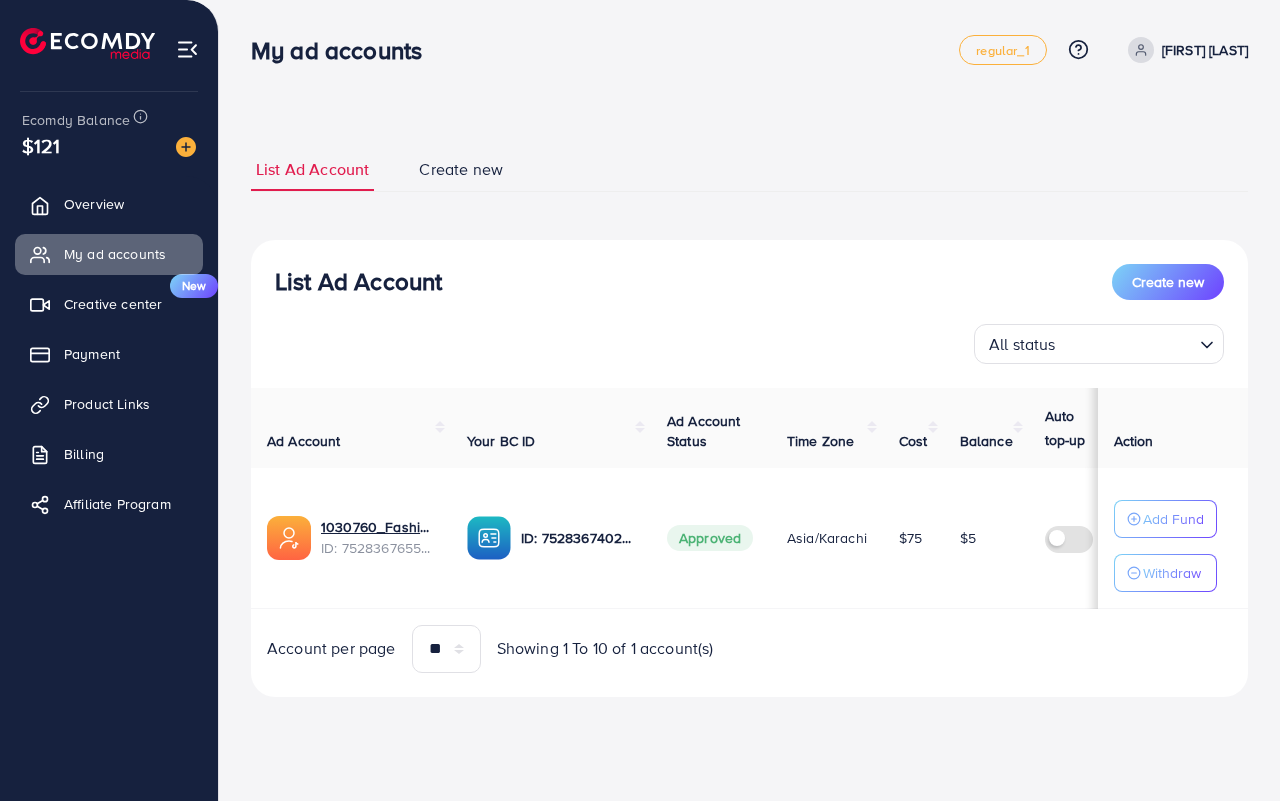scroll, scrollTop: 0, scrollLeft: 0, axis: both 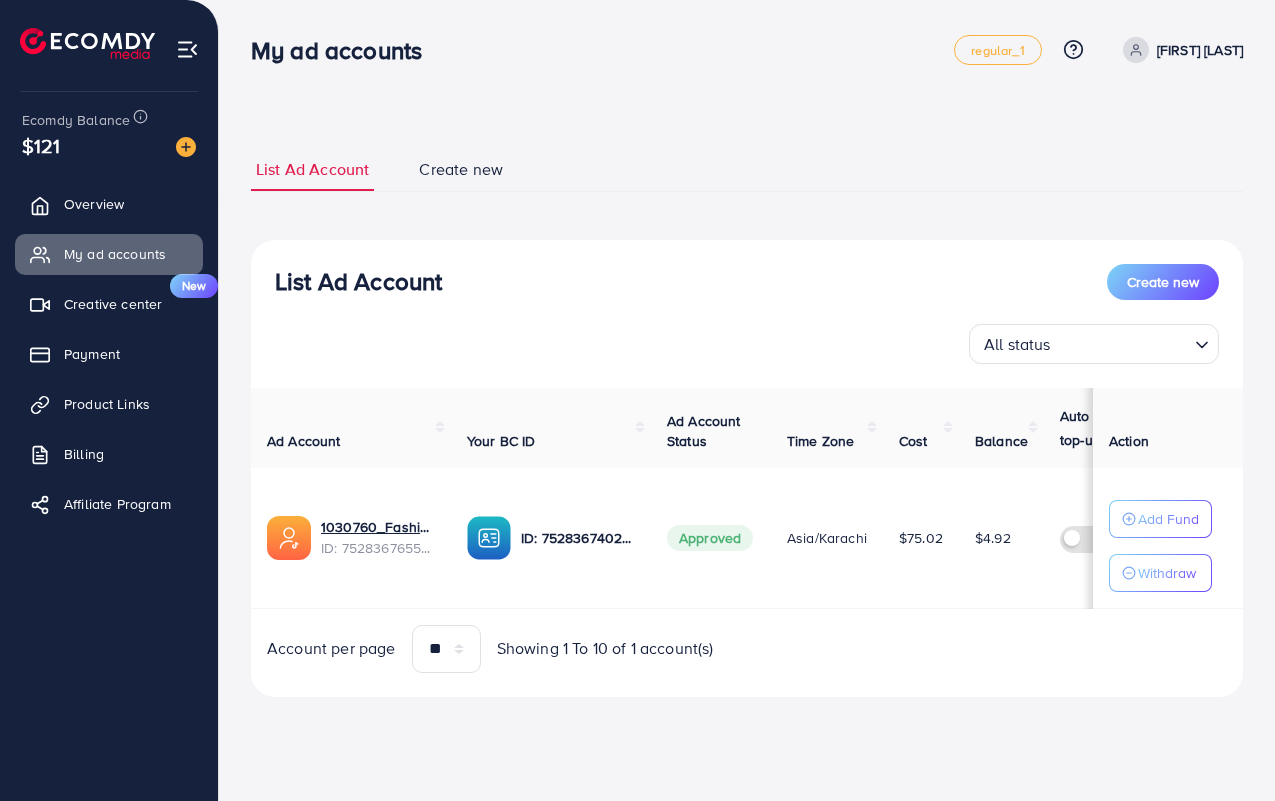 drag, startPoint x: 785, startPoint y: 620, endPoint x: 836, endPoint y: 625, distance: 51.24451 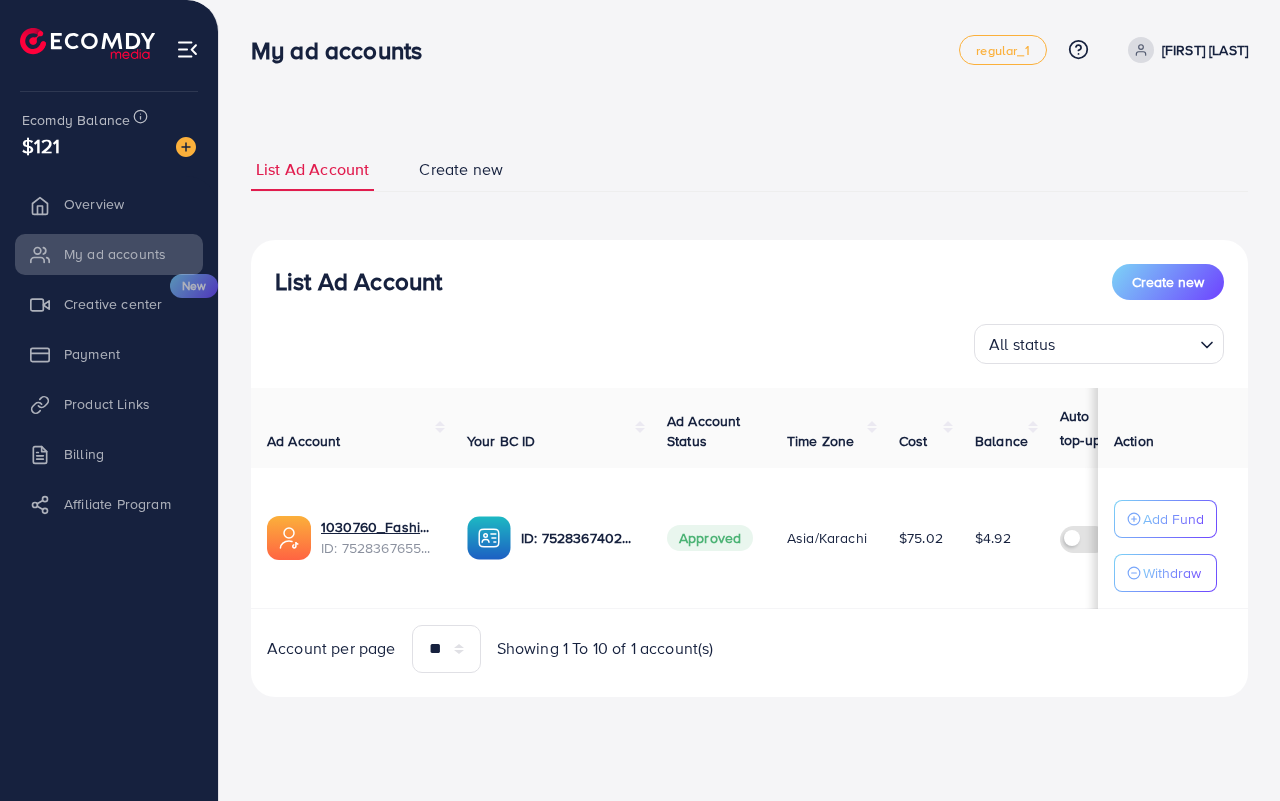 scroll, scrollTop: 0, scrollLeft: 0, axis: both 